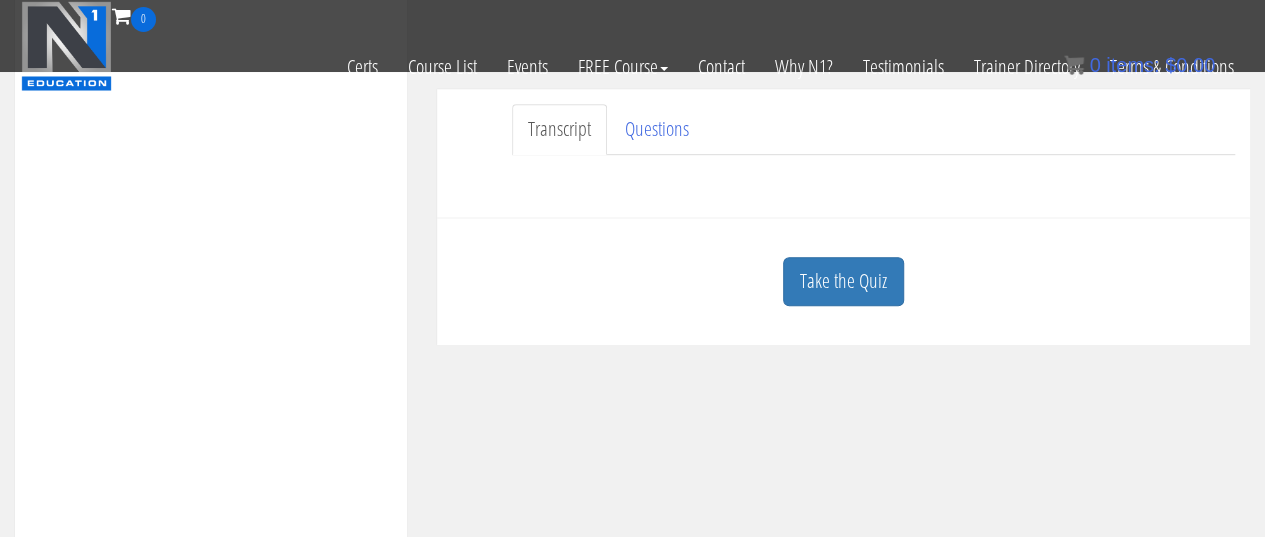 scroll, scrollTop: 521, scrollLeft: 0, axis: vertical 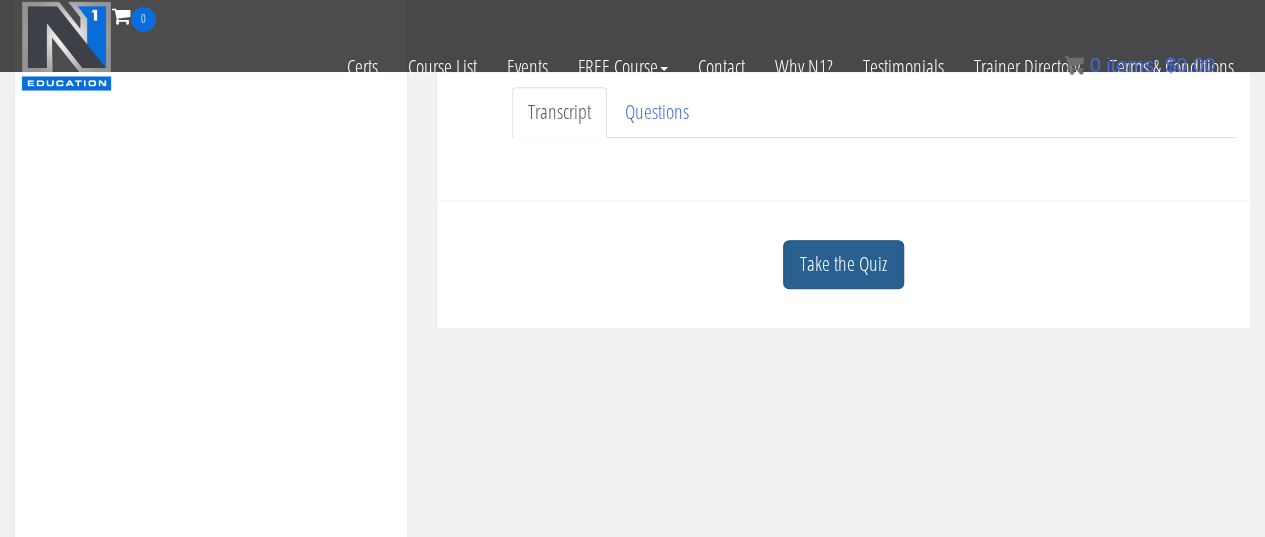 click on "Take the Quiz" at bounding box center (843, 264) 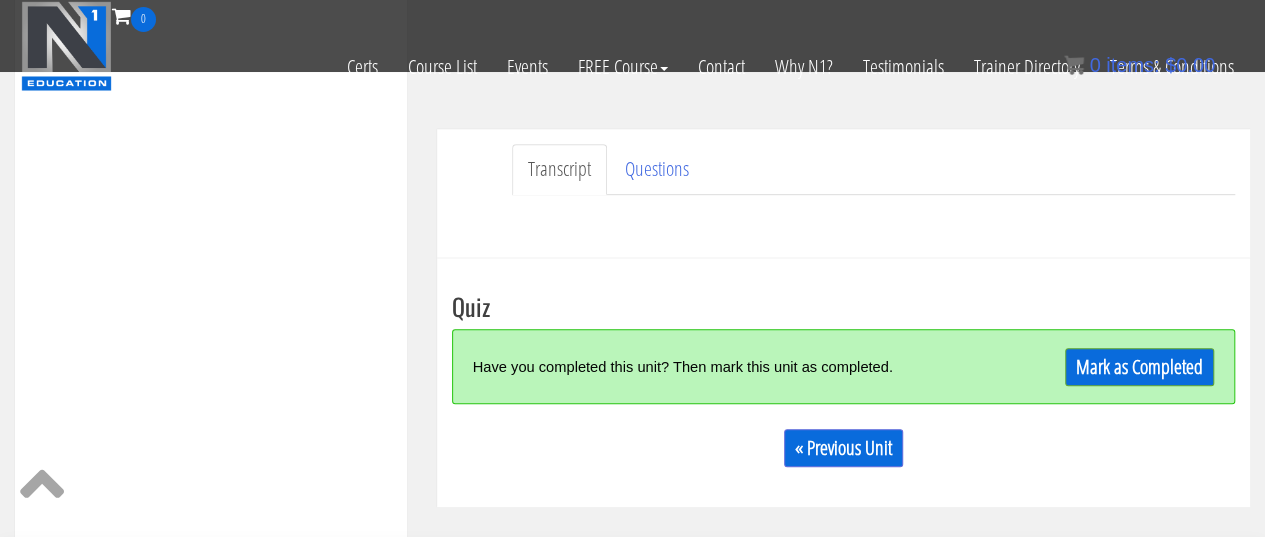 scroll, scrollTop: 515, scrollLeft: 0, axis: vertical 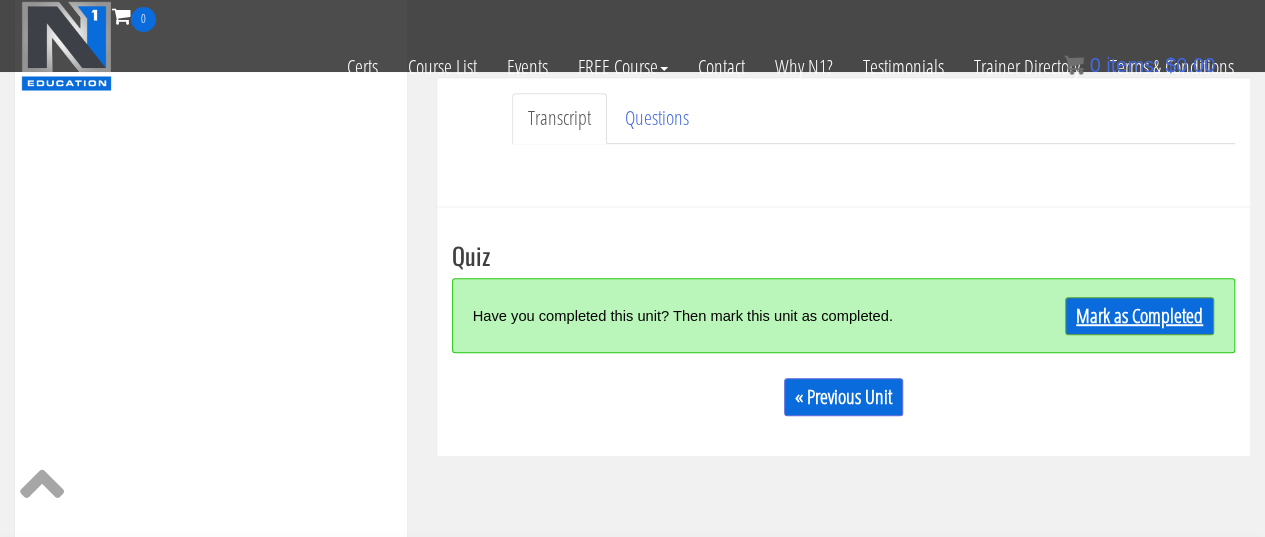 click on "Mark as Completed" at bounding box center [1139, 316] 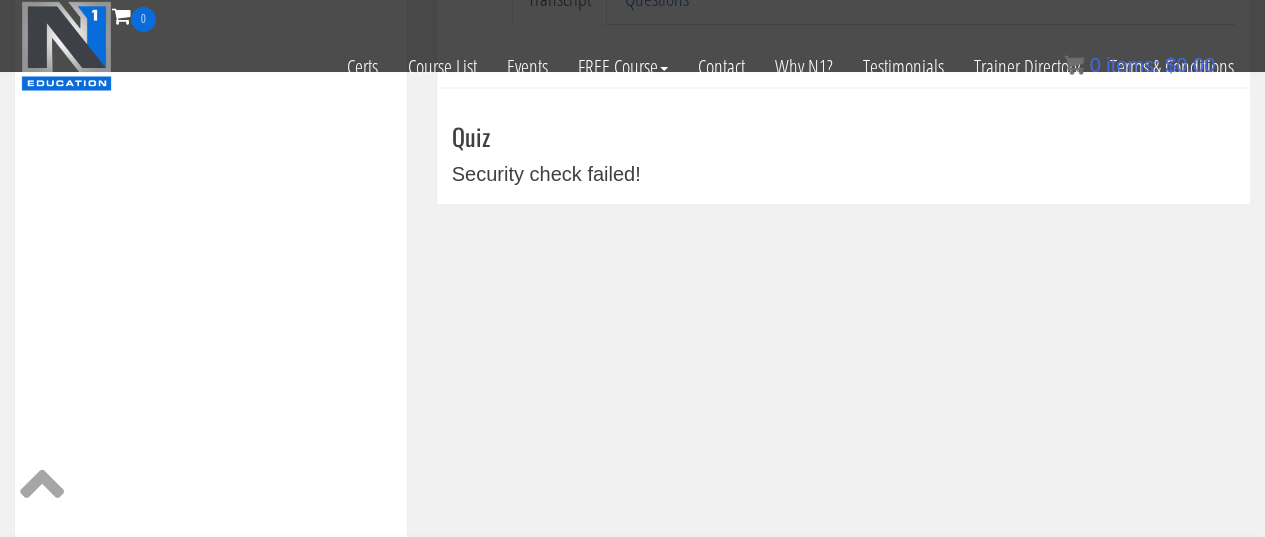 scroll, scrollTop: 435, scrollLeft: 0, axis: vertical 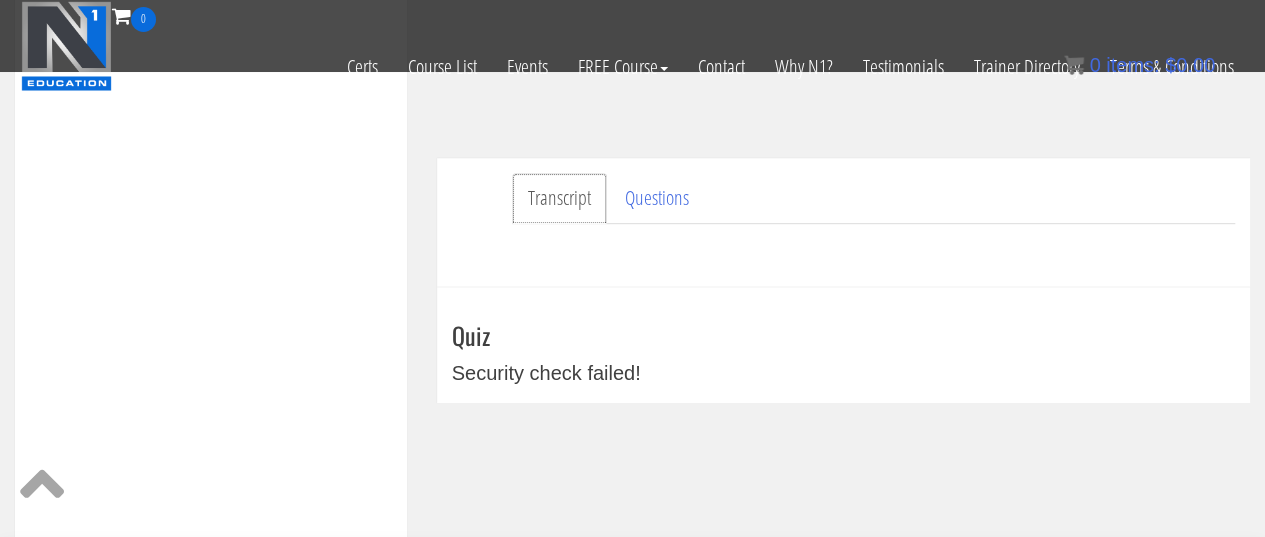 click on "Transcript" at bounding box center [559, 198] 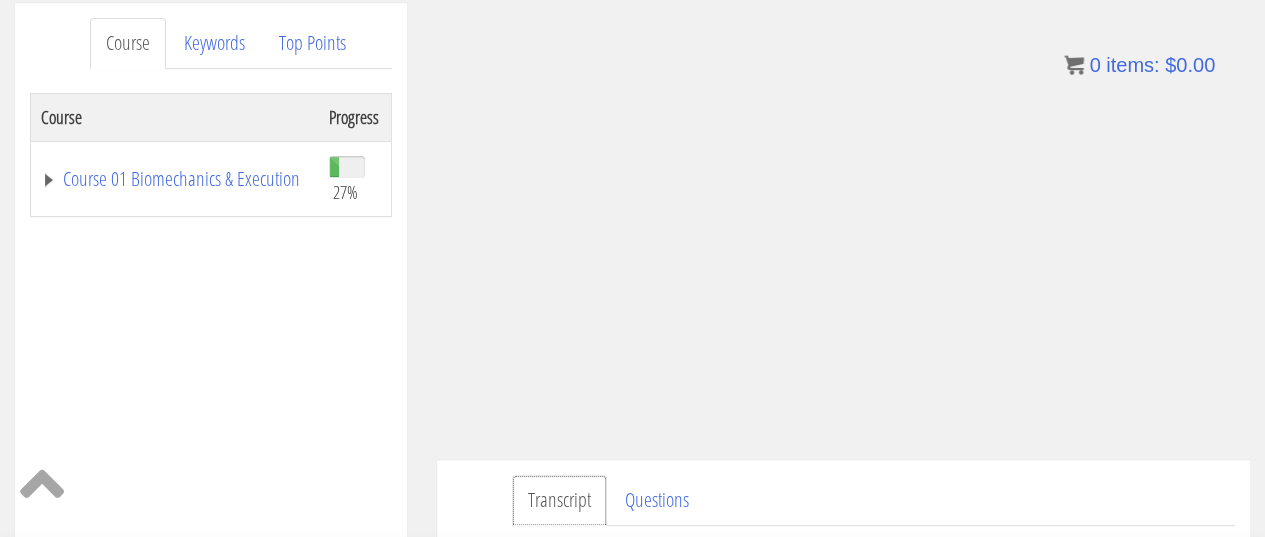 scroll, scrollTop: 260, scrollLeft: 0, axis: vertical 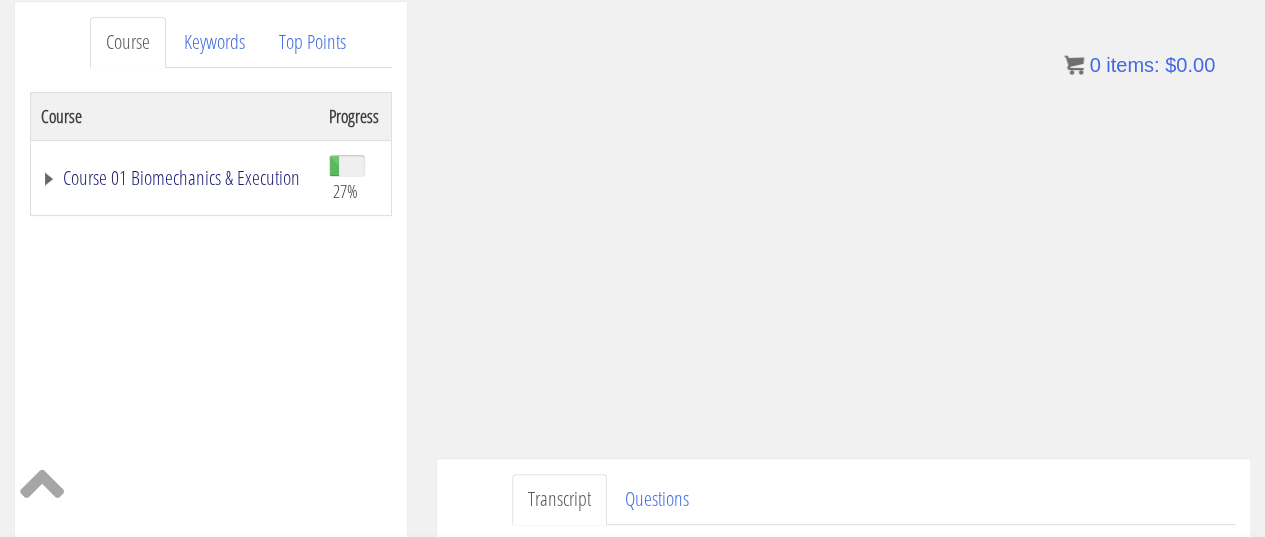 click on "Course 01 Biomechanics & Execution" at bounding box center [175, 178] 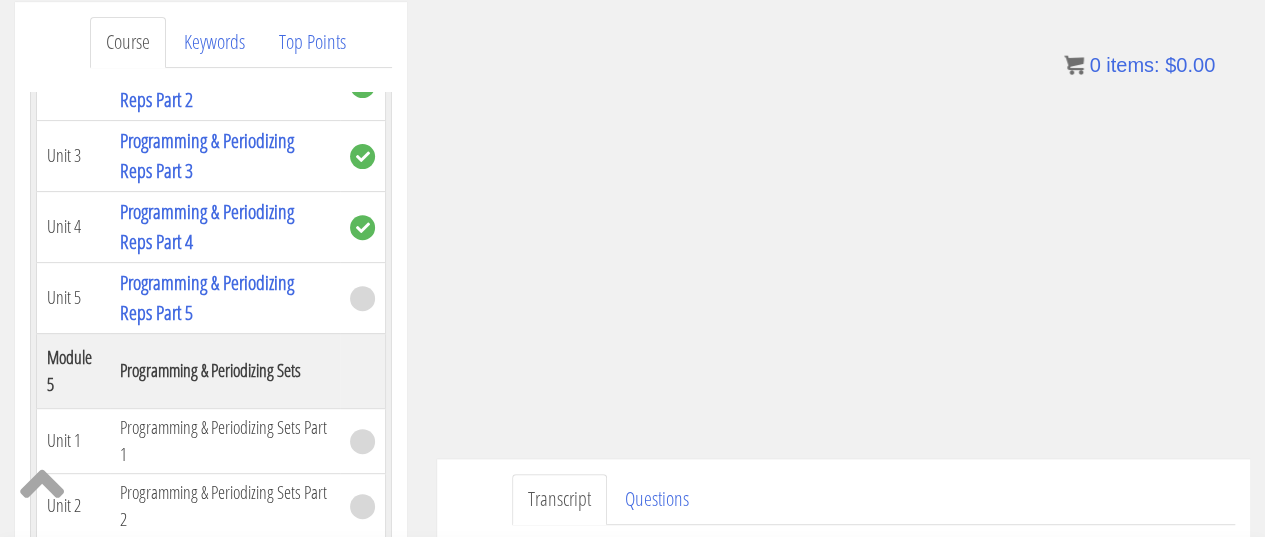 scroll, scrollTop: 1913, scrollLeft: 0, axis: vertical 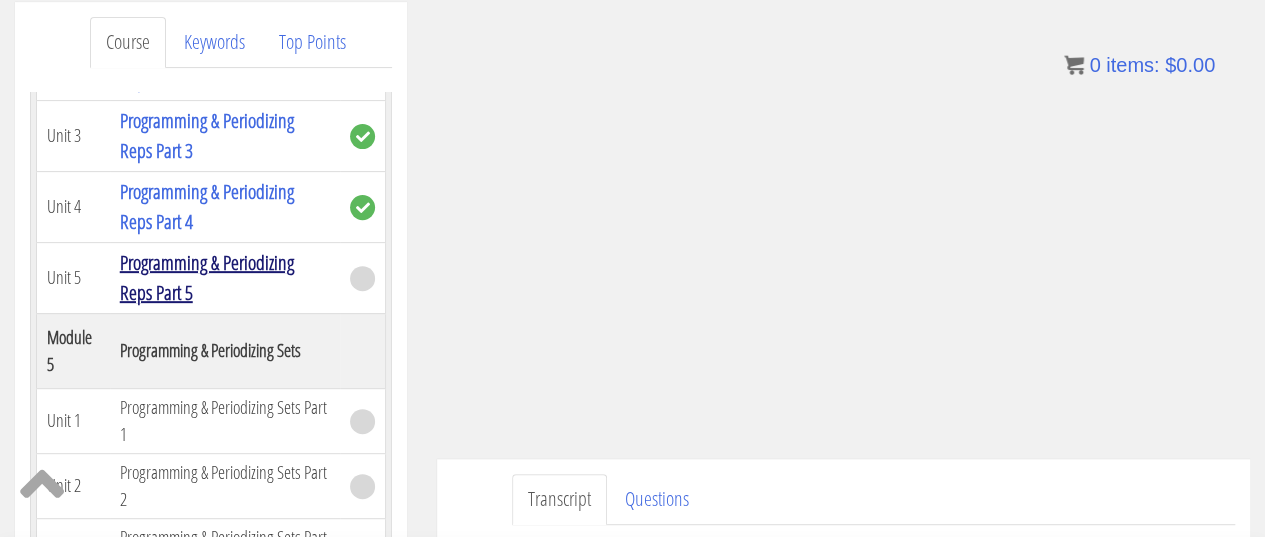 click on "Programming & Periodizing Reps Part 5" at bounding box center [207, 277] 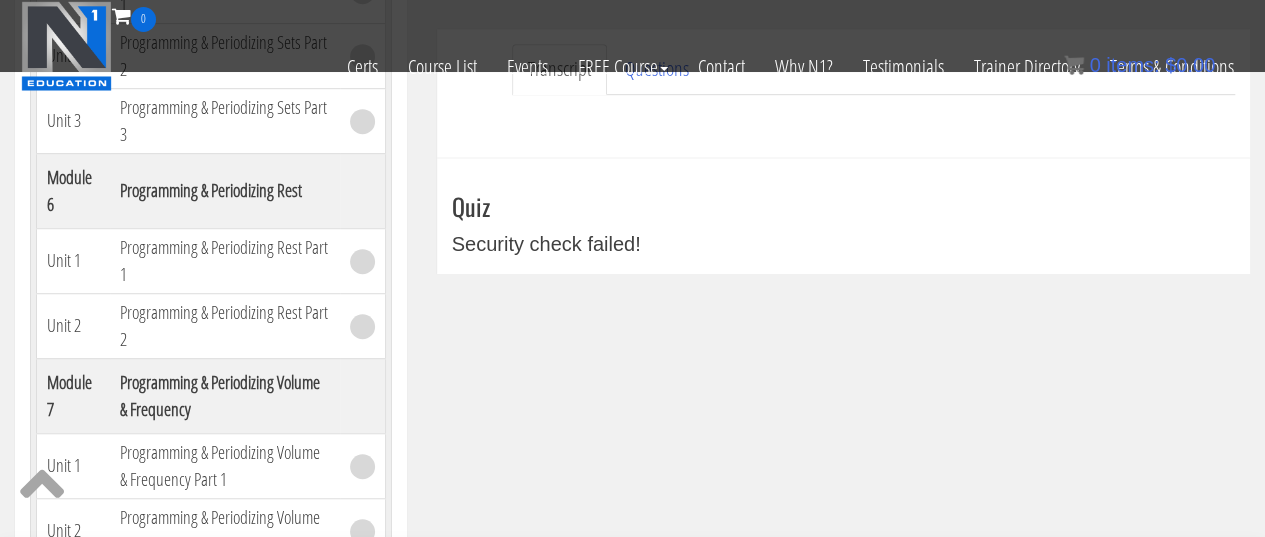 scroll, scrollTop: 564, scrollLeft: 0, axis: vertical 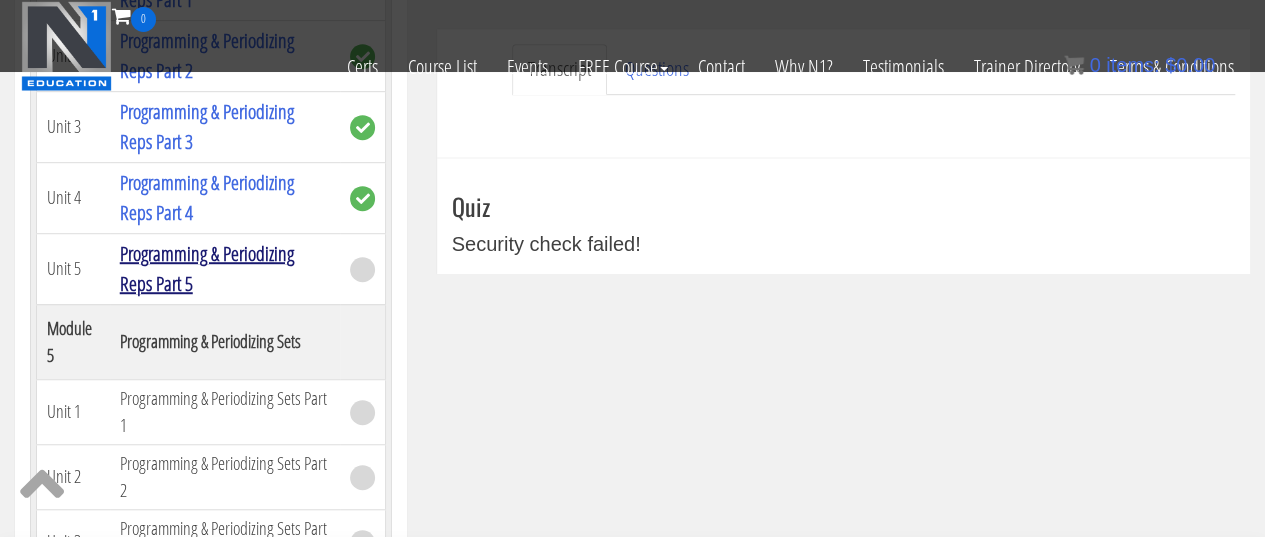 click on "Programming & Periodizing Reps Part 5" at bounding box center (207, 268) 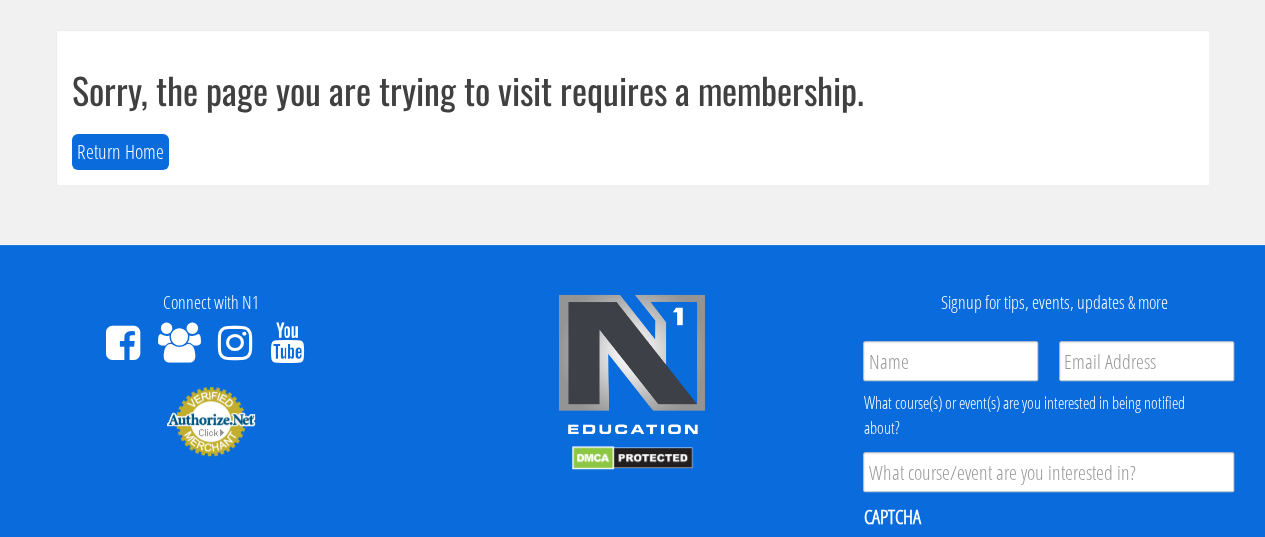 scroll, scrollTop: 164, scrollLeft: 0, axis: vertical 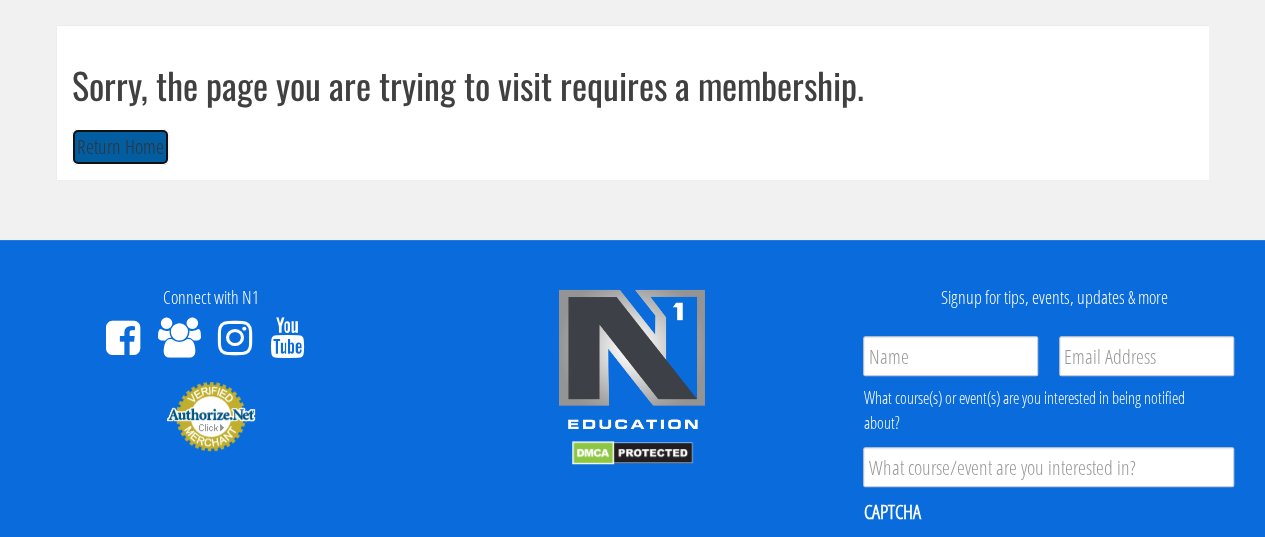click on "Return Home" at bounding box center [120, 147] 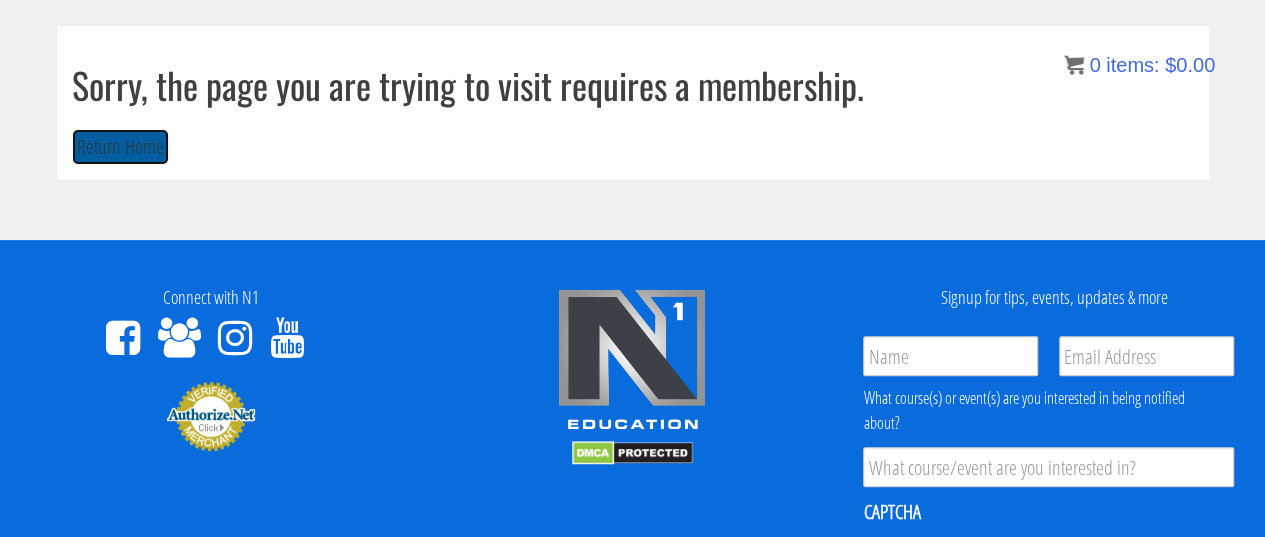 click on "Return Home" at bounding box center [120, 147] 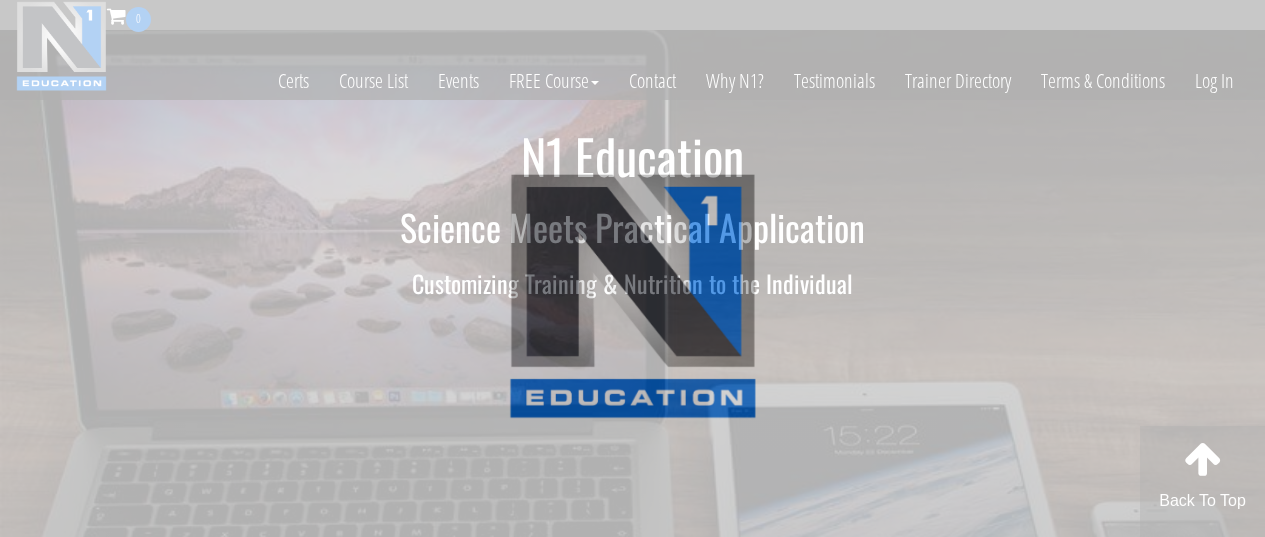 scroll, scrollTop: 0, scrollLeft: 0, axis: both 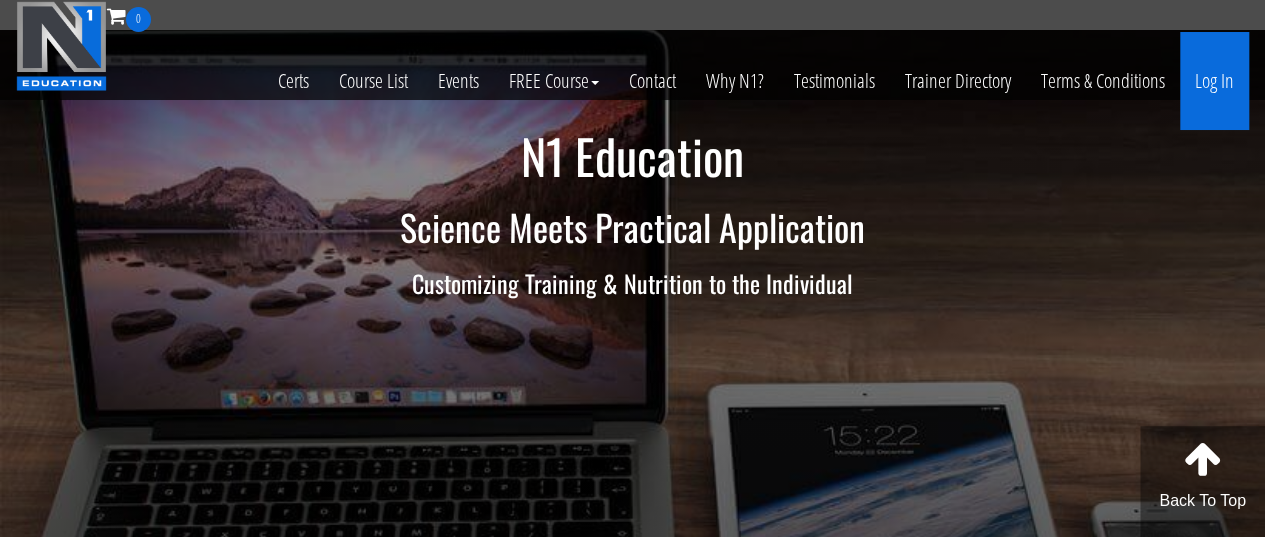 click on "Log In" at bounding box center (1214, 81) 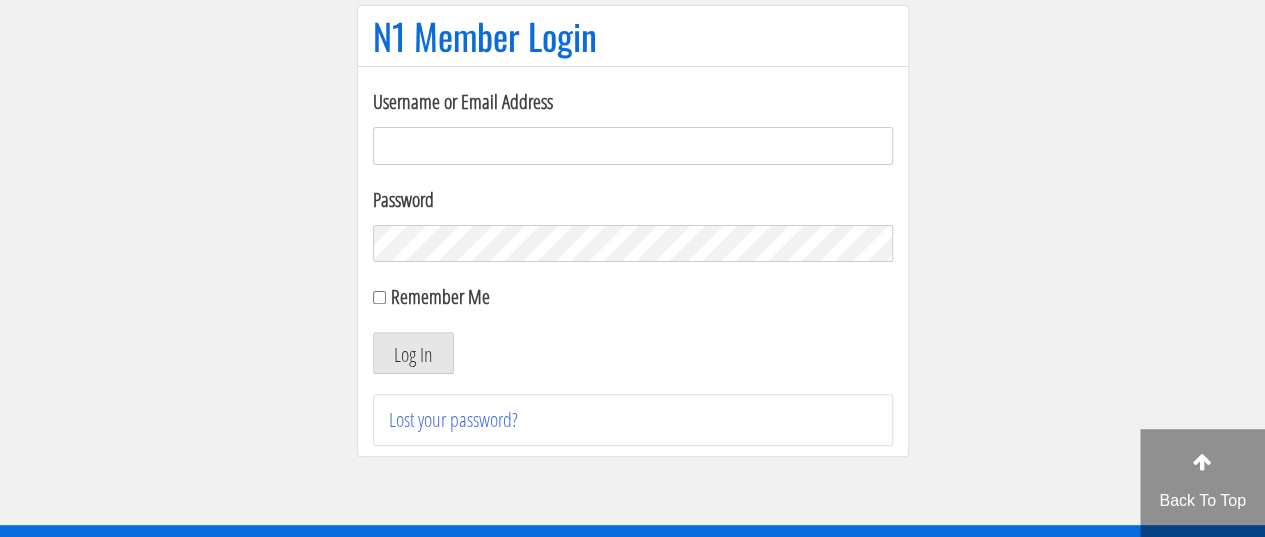 scroll, scrollTop: 174, scrollLeft: 0, axis: vertical 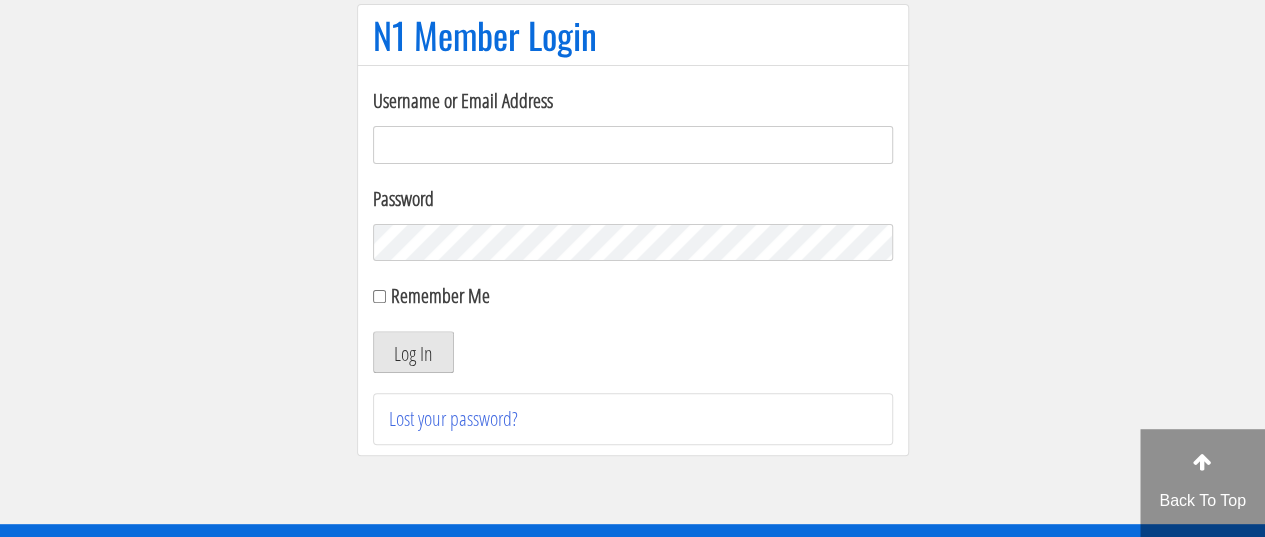 type on "[EMAIL]" 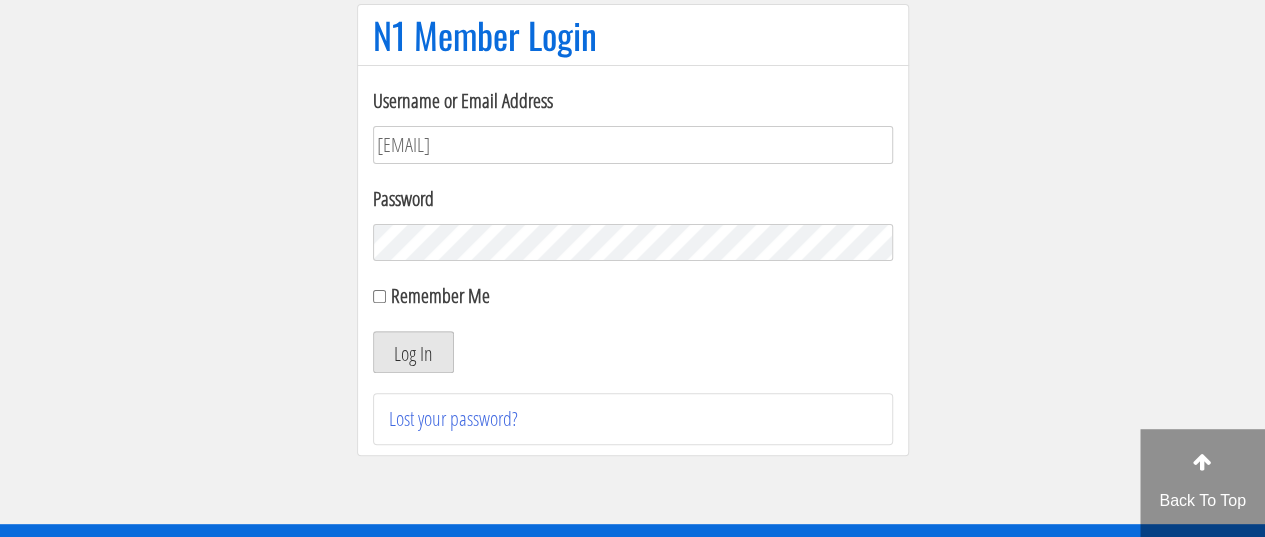 click on "Log In" at bounding box center (413, 352) 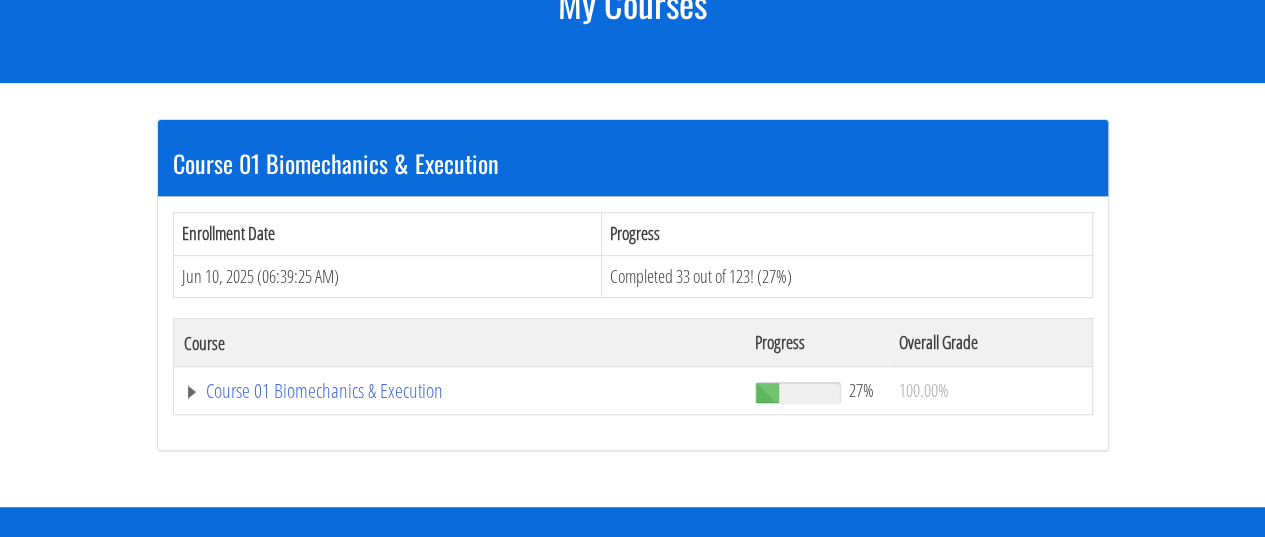 scroll, scrollTop: 386, scrollLeft: 0, axis: vertical 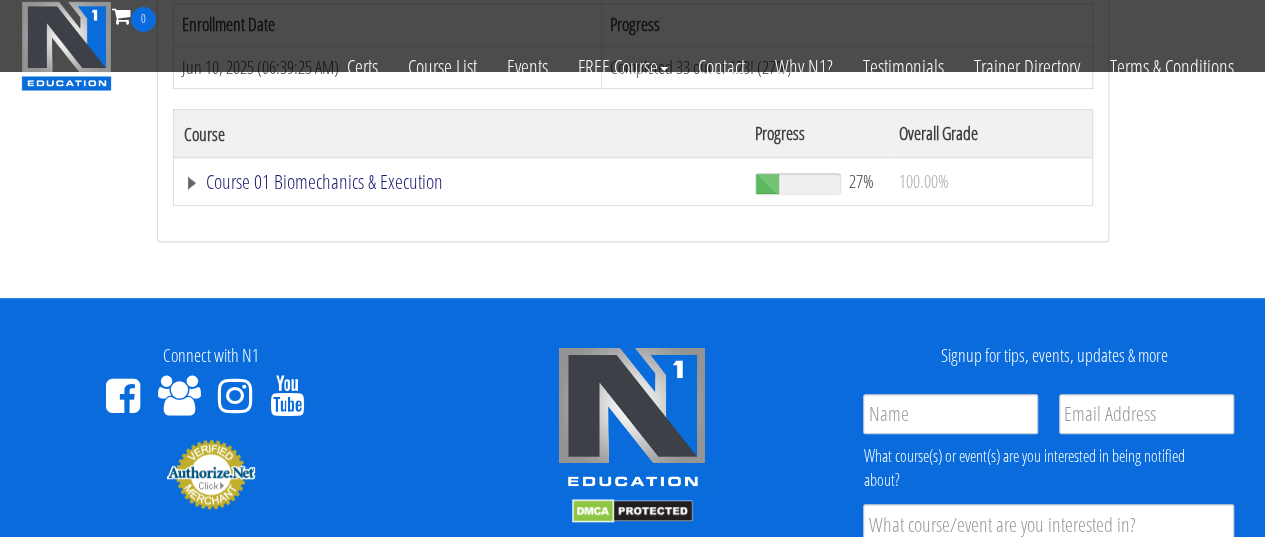 click on "Course 01 Biomechanics & Execution" at bounding box center [460, 182] 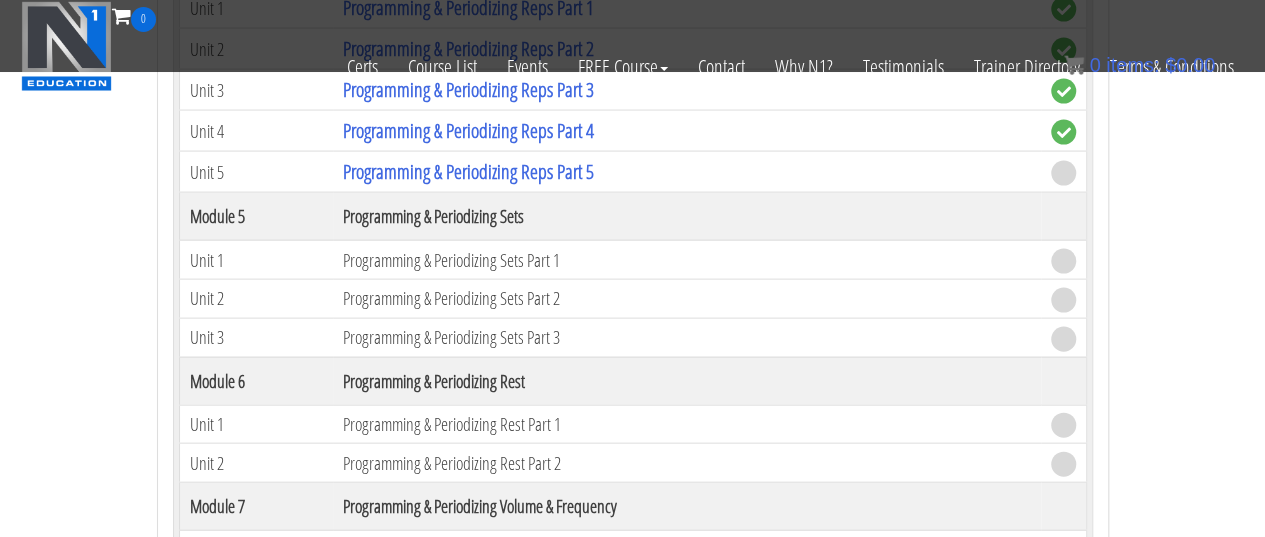 scroll, scrollTop: 1994, scrollLeft: 0, axis: vertical 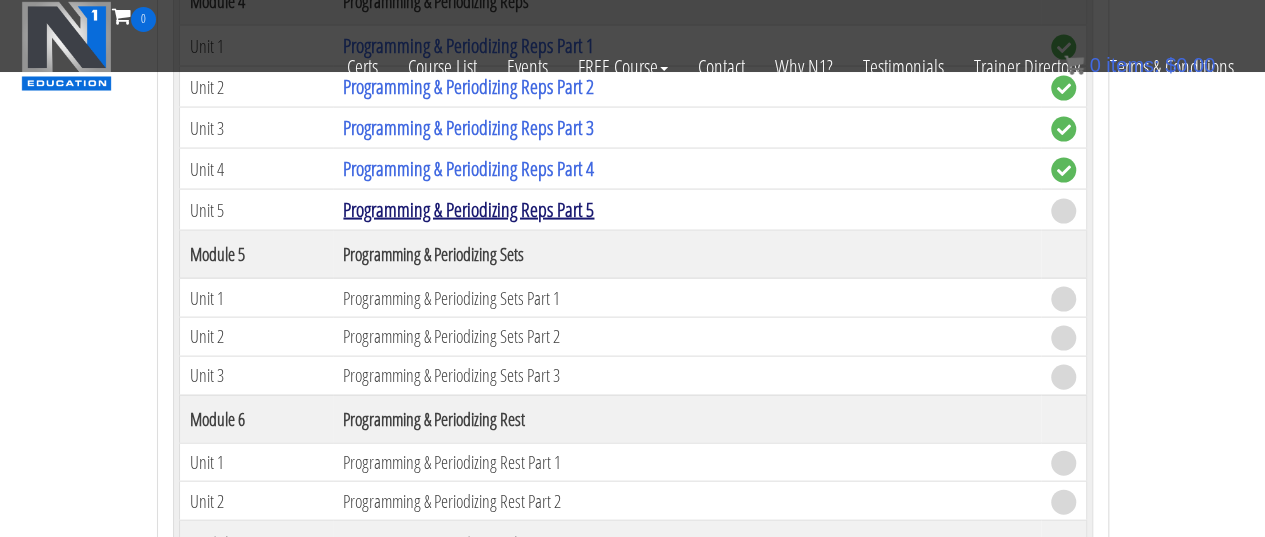 click on "Programming & Periodizing Reps Part 5" at bounding box center (468, 209) 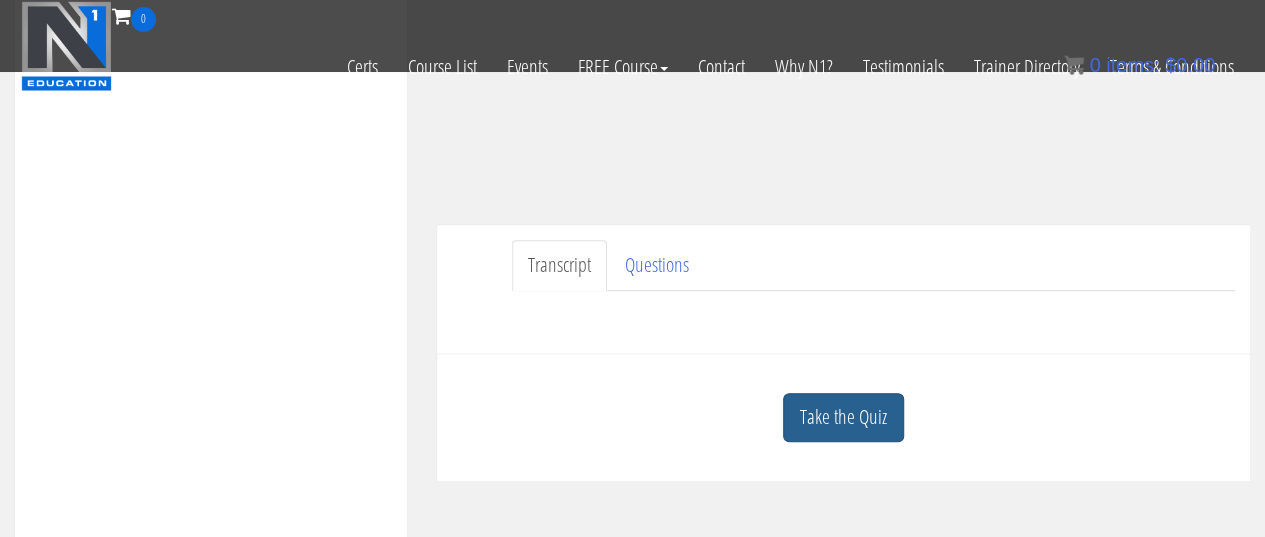scroll, scrollTop: 485, scrollLeft: 0, axis: vertical 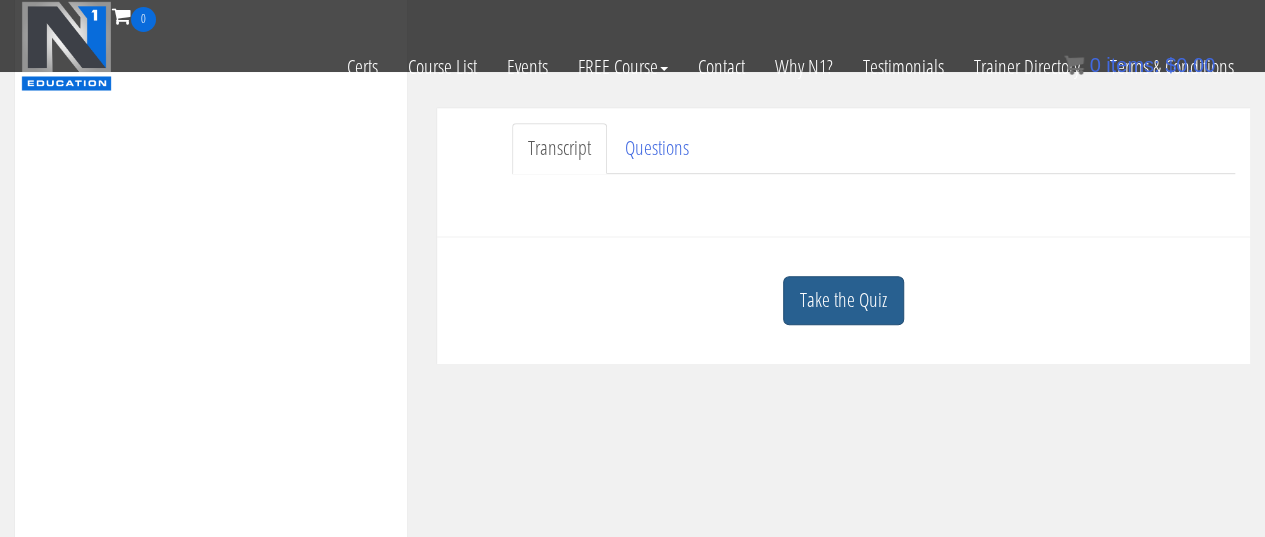 click on "Take the Quiz" at bounding box center [843, 300] 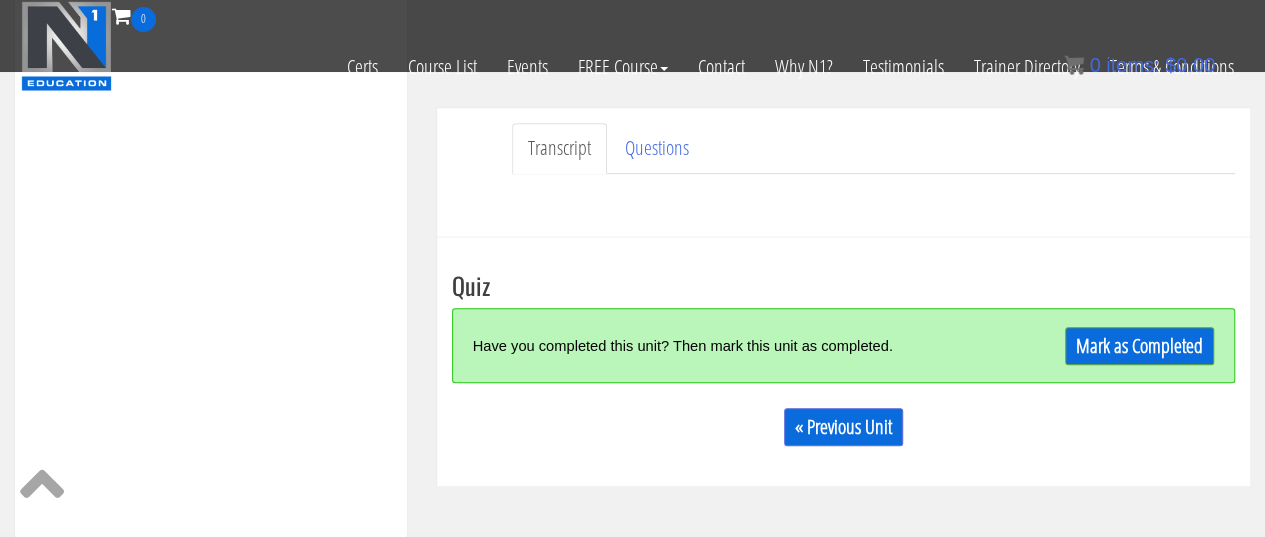 scroll, scrollTop: 570, scrollLeft: 0, axis: vertical 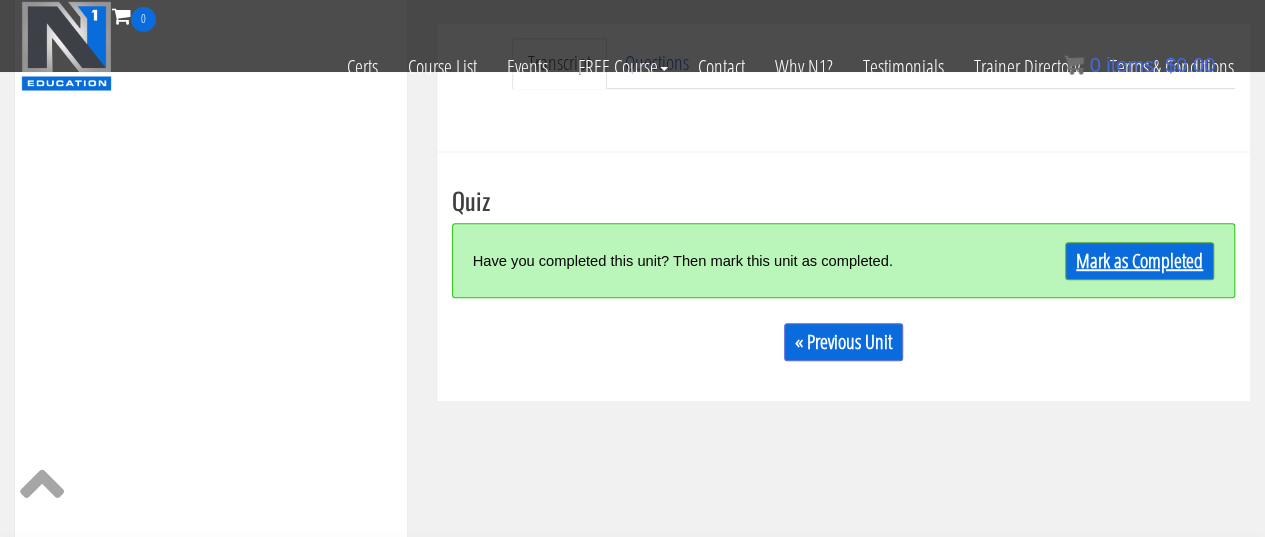 click on "Mark as Completed" at bounding box center (1139, 261) 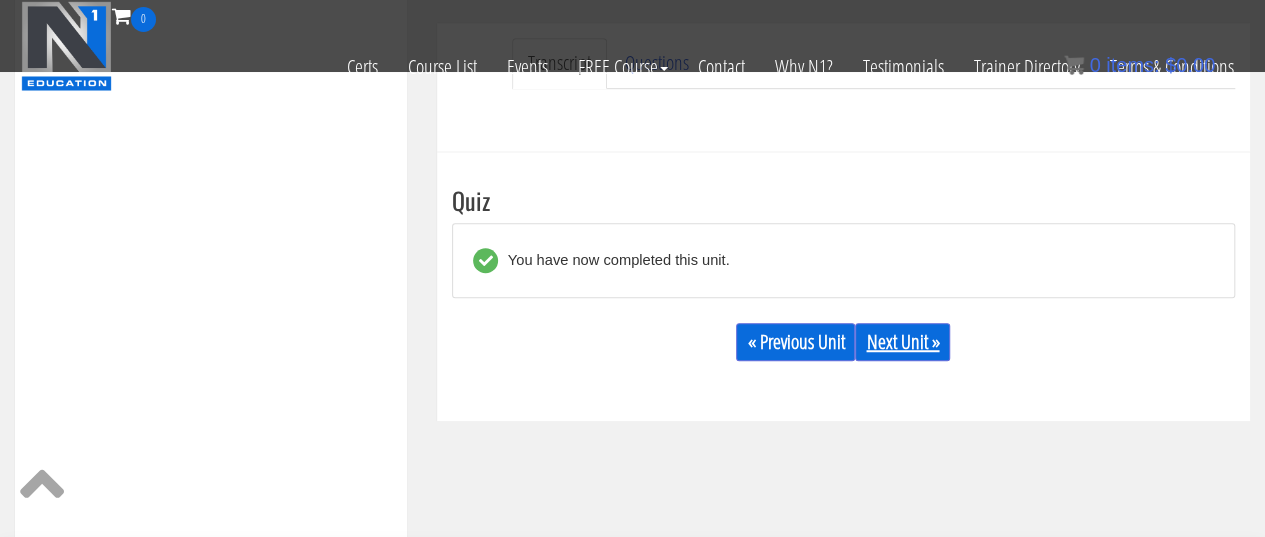click on "Next Unit »" at bounding box center [902, 342] 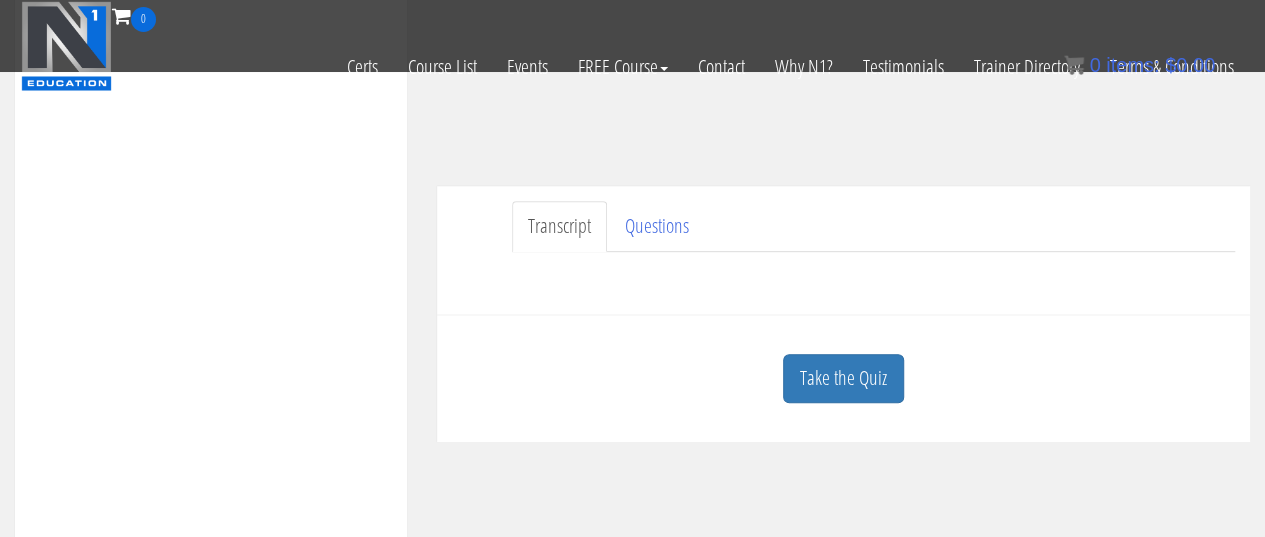 scroll, scrollTop: 375, scrollLeft: 0, axis: vertical 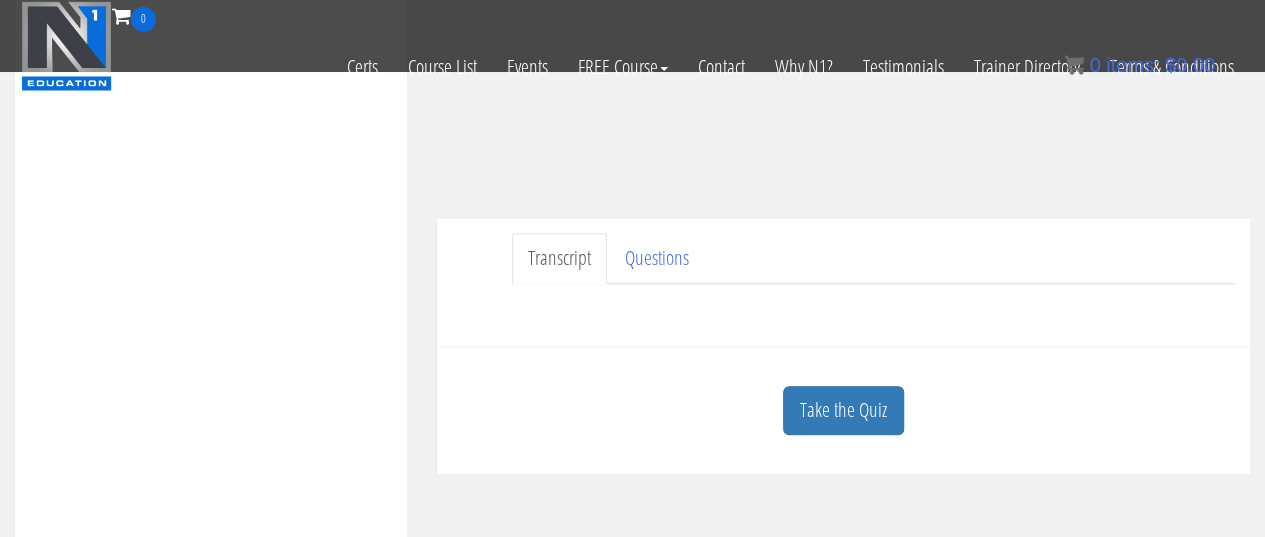 click on "Take the Quiz" at bounding box center (843, 410) 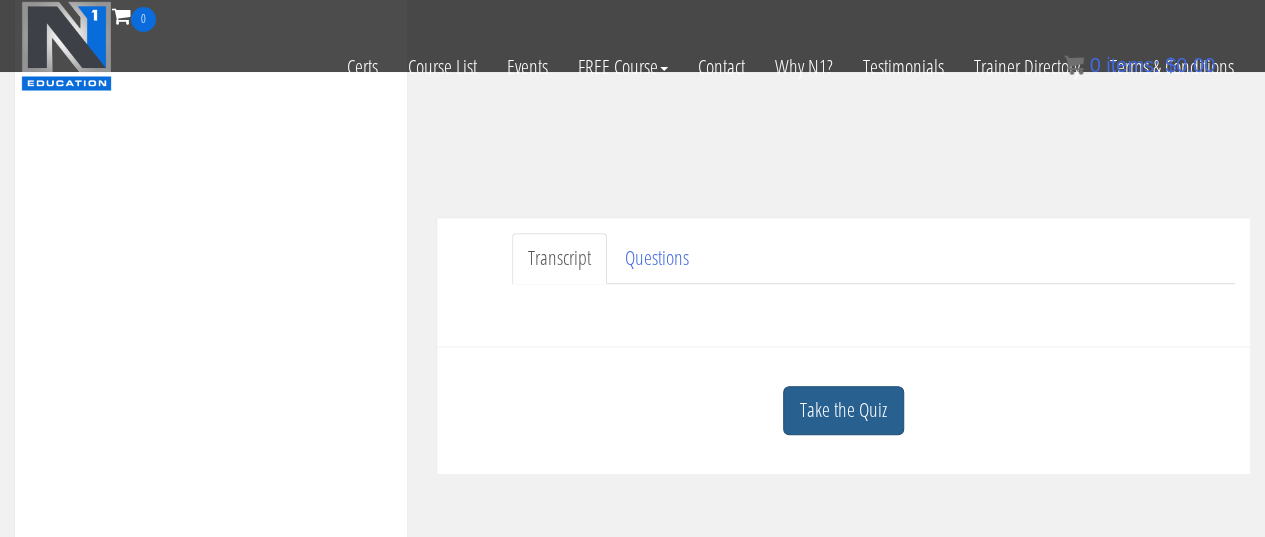 click on "Take the Quiz" at bounding box center (843, 410) 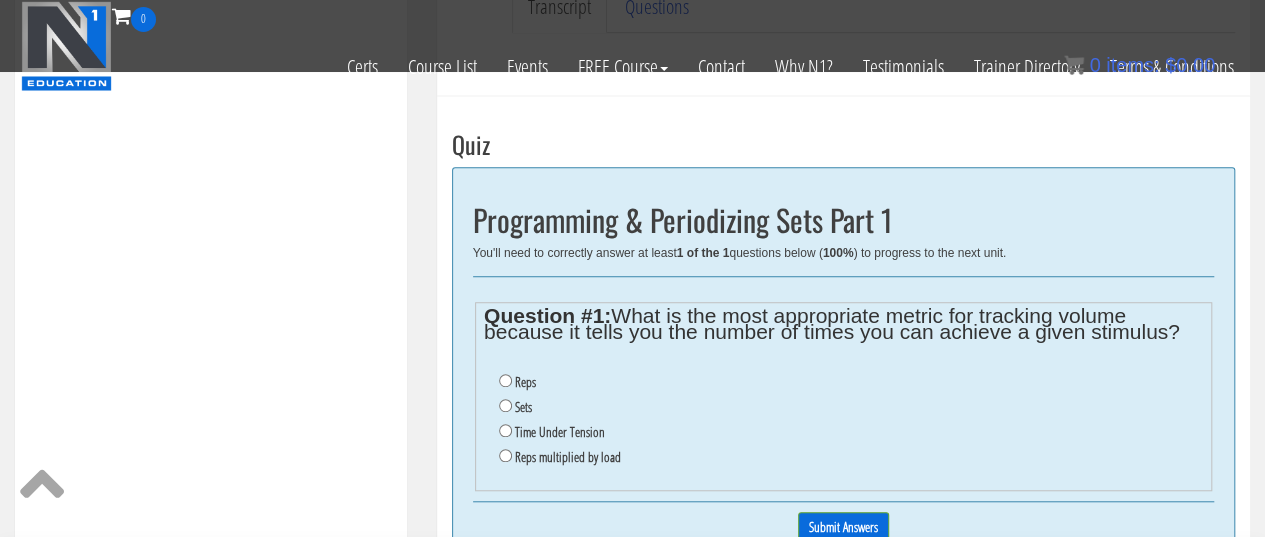 scroll, scrollTop: 627, scrollLeft: 0, axis: vertical 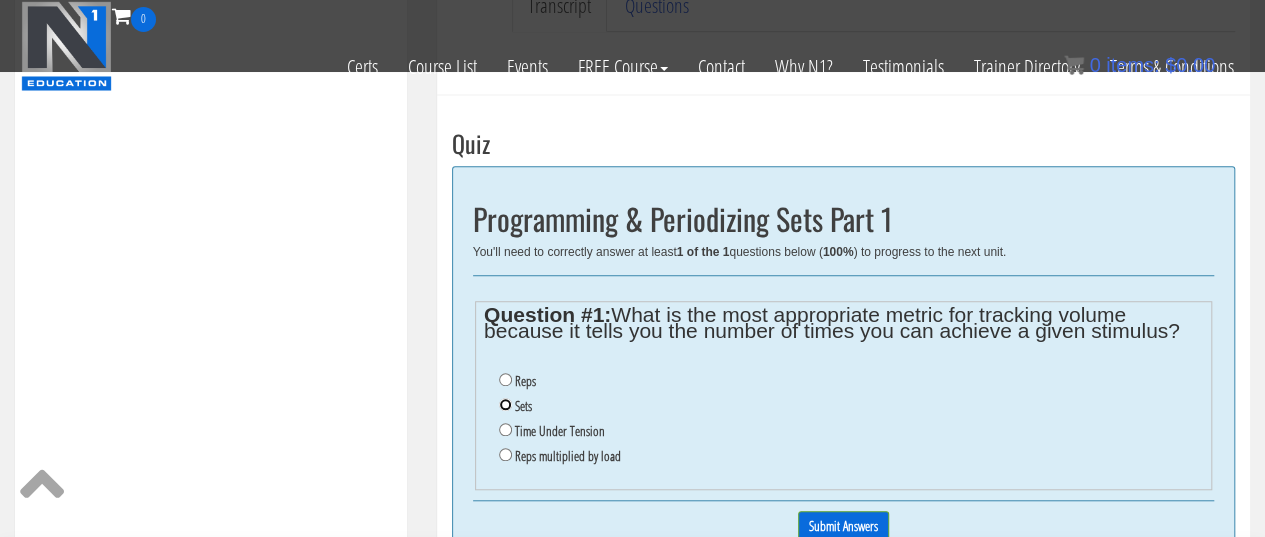 click on "Sets" at bounding box center (505, 404) 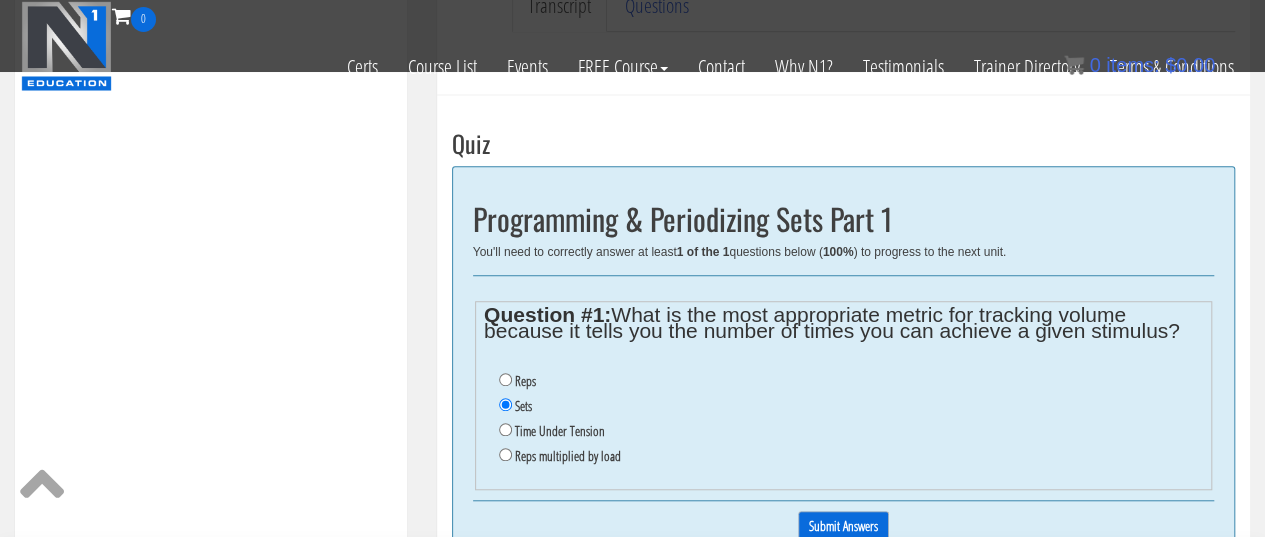 click on "Submit Answers" at bounding box center [843, 526] 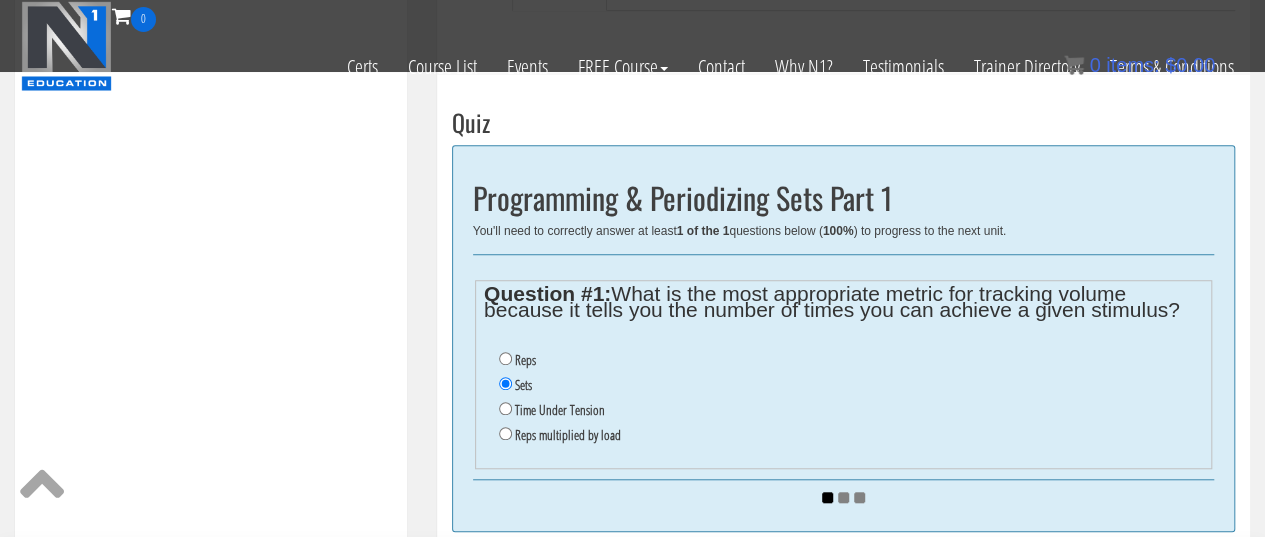 scroll, scrollTop: 649, scrollLeft: 0, axis: vertical 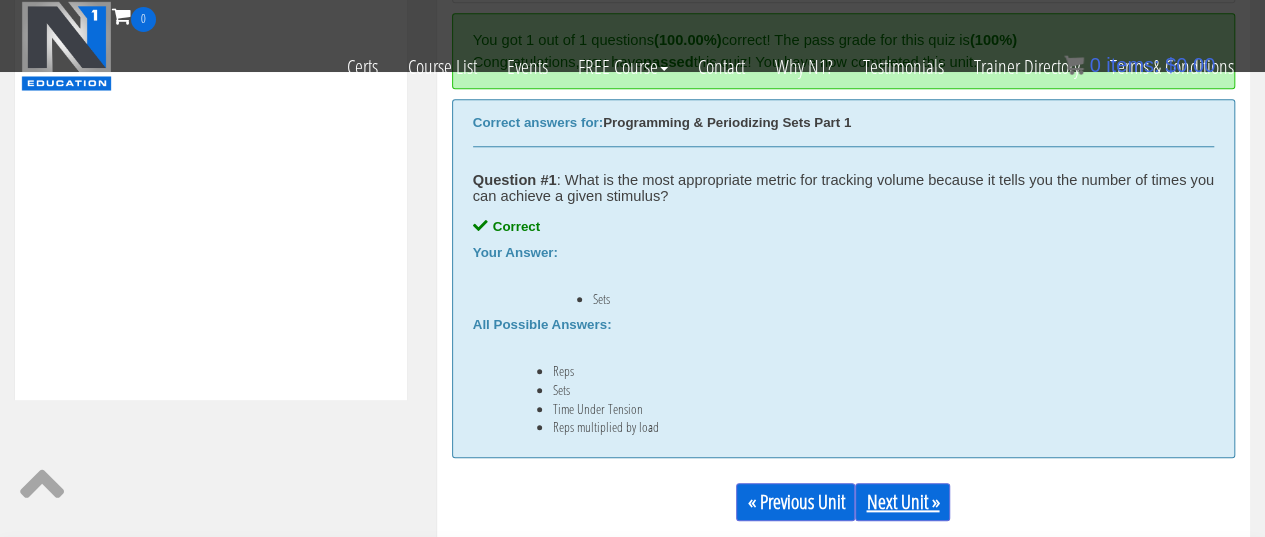click on "Next Unit »" at bounding box center (902, 502) 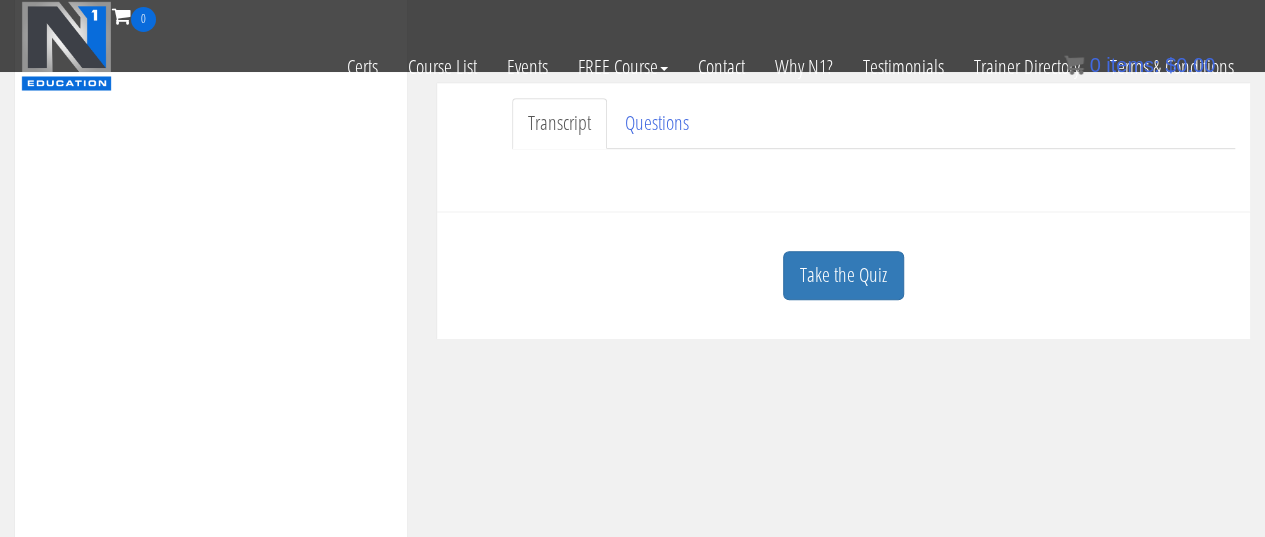 scroll, scrollTop: 516, scrollLeft: 0, axis: vertical 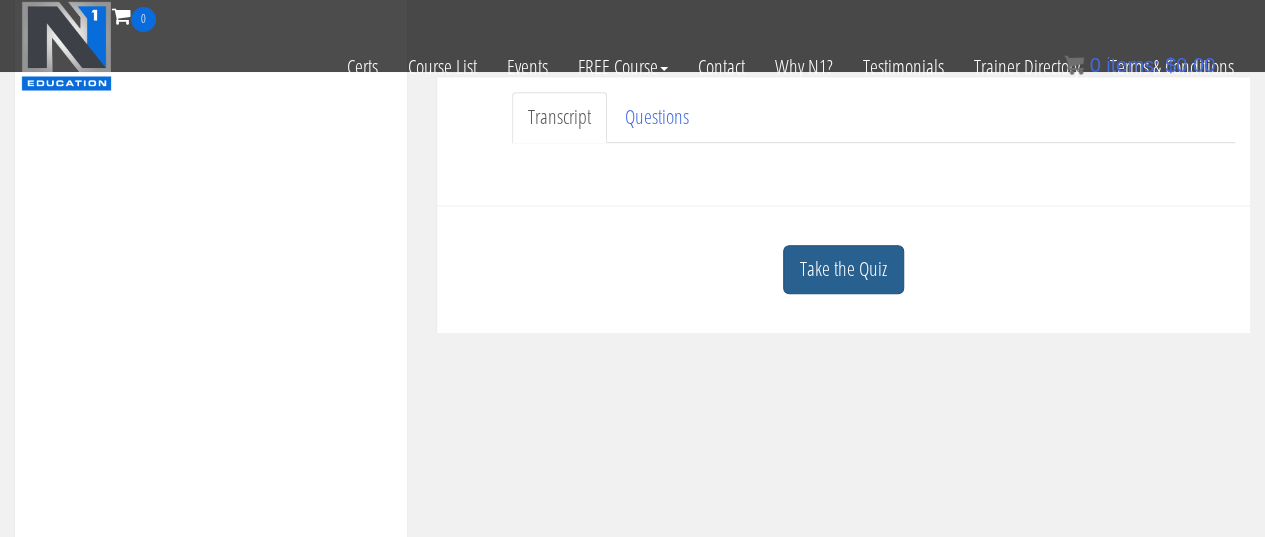 click on "Take the Quiz" at bounding box center (843, 269) 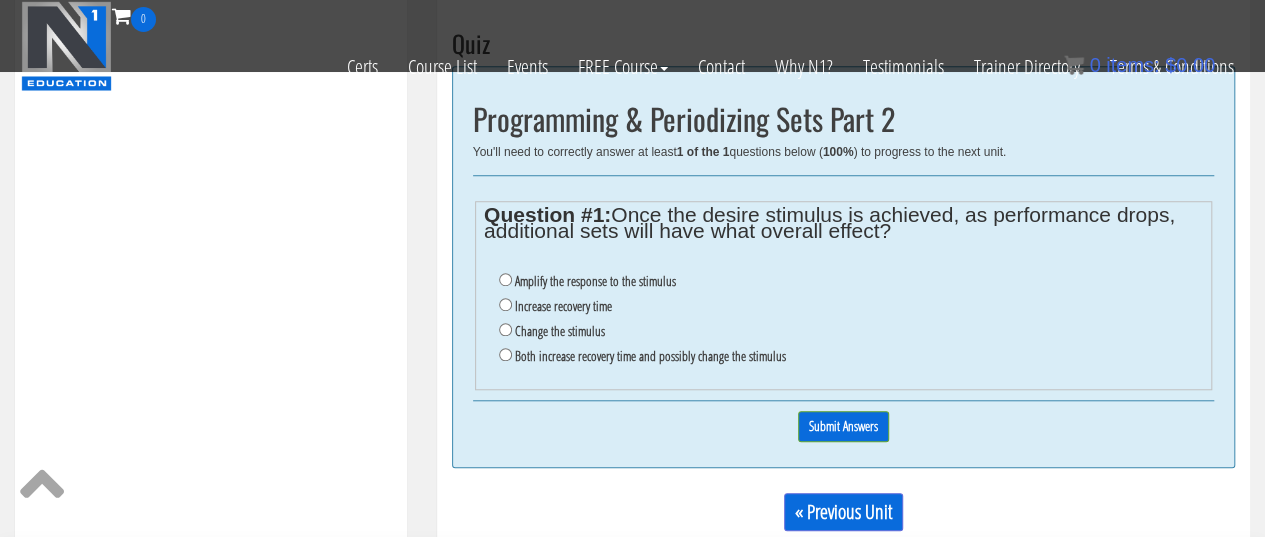 scroll, scrollTop: 731, scrollLeft: 0, axis: vertical 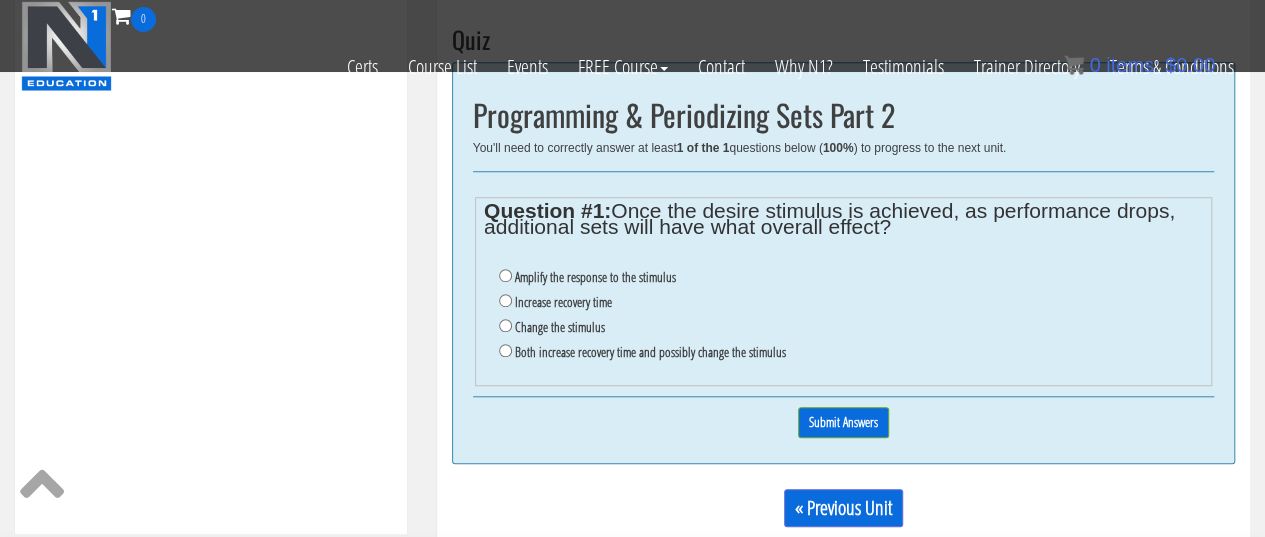 click on "Both increase recovery time and possibly change the stimulus" at bounding box center [851, 352] 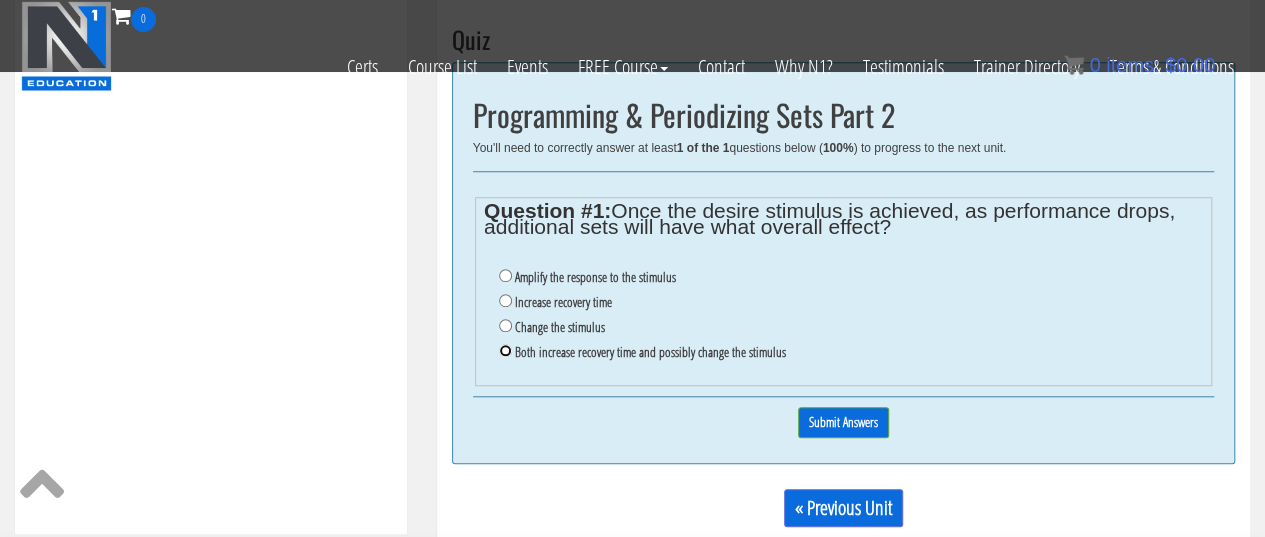 click on "Both increase recovery time and possibly change the stimulus" at bounding box center (505, 350) 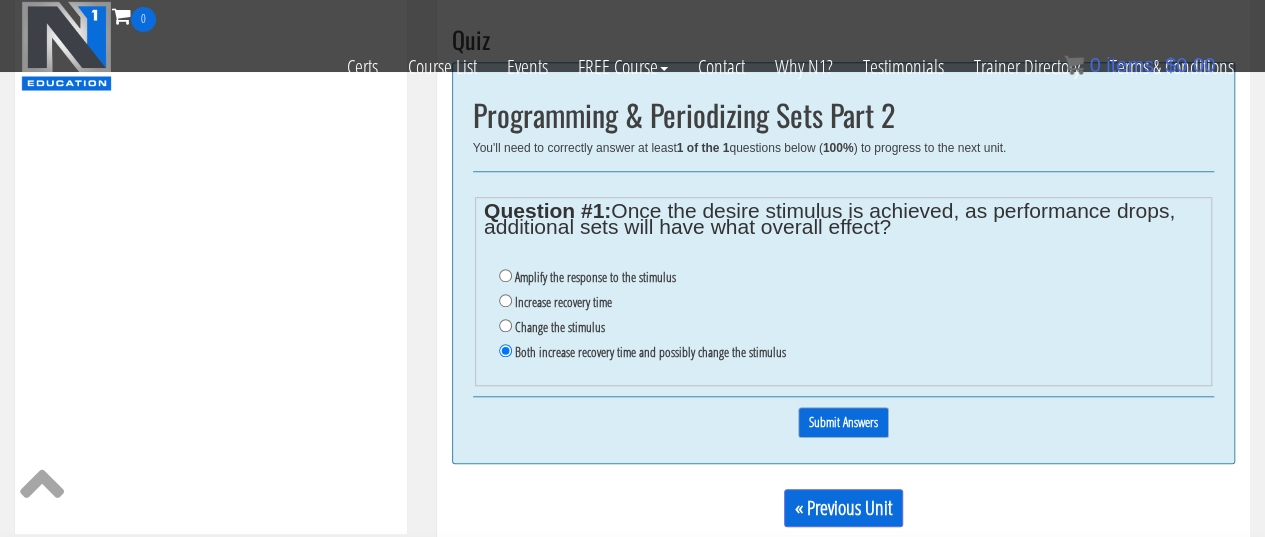 click on "Submit Answers" at bounding box center (843, 422) 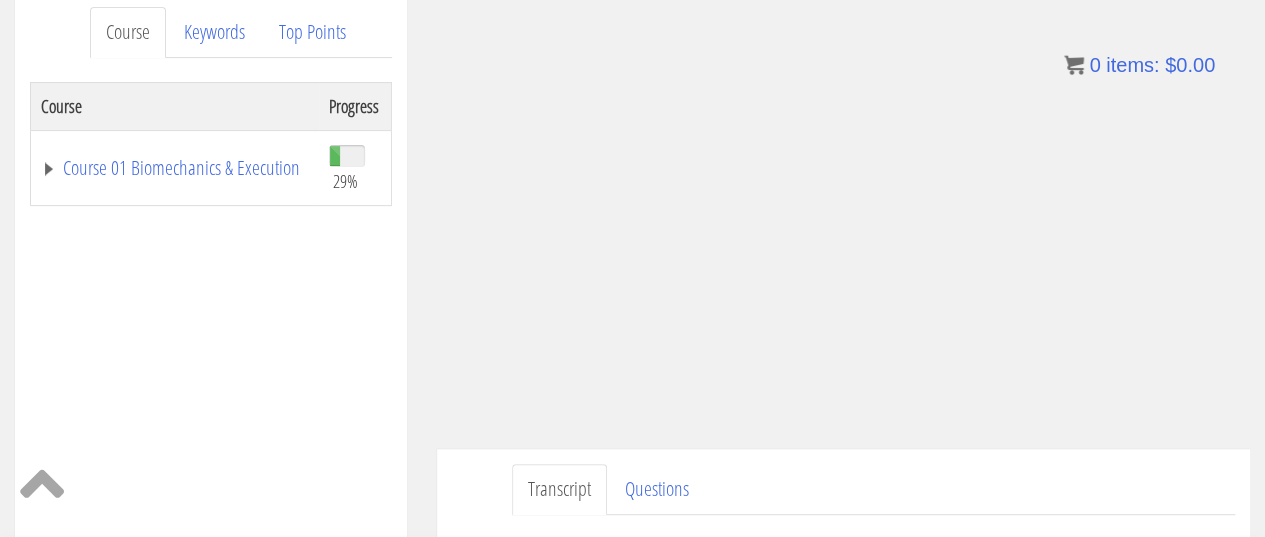 scroll, scrollTop: 268, scrollLeft: 0, axis: vertical 